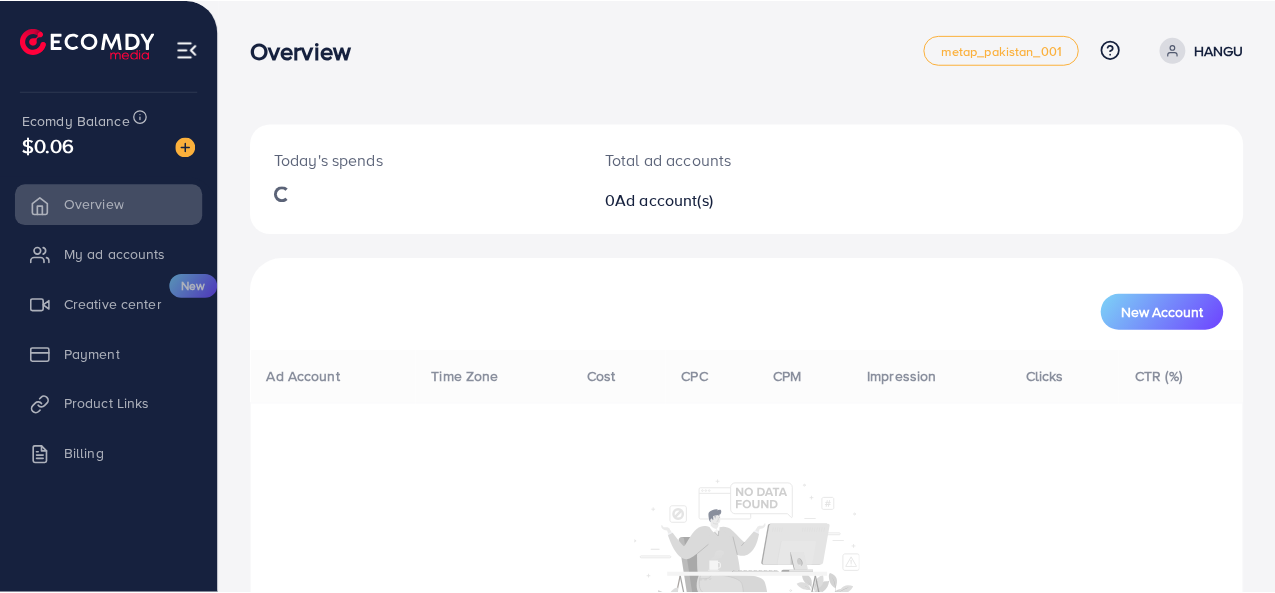 scroll, scrollTop: 0, scrollLeft: 0, axis: both 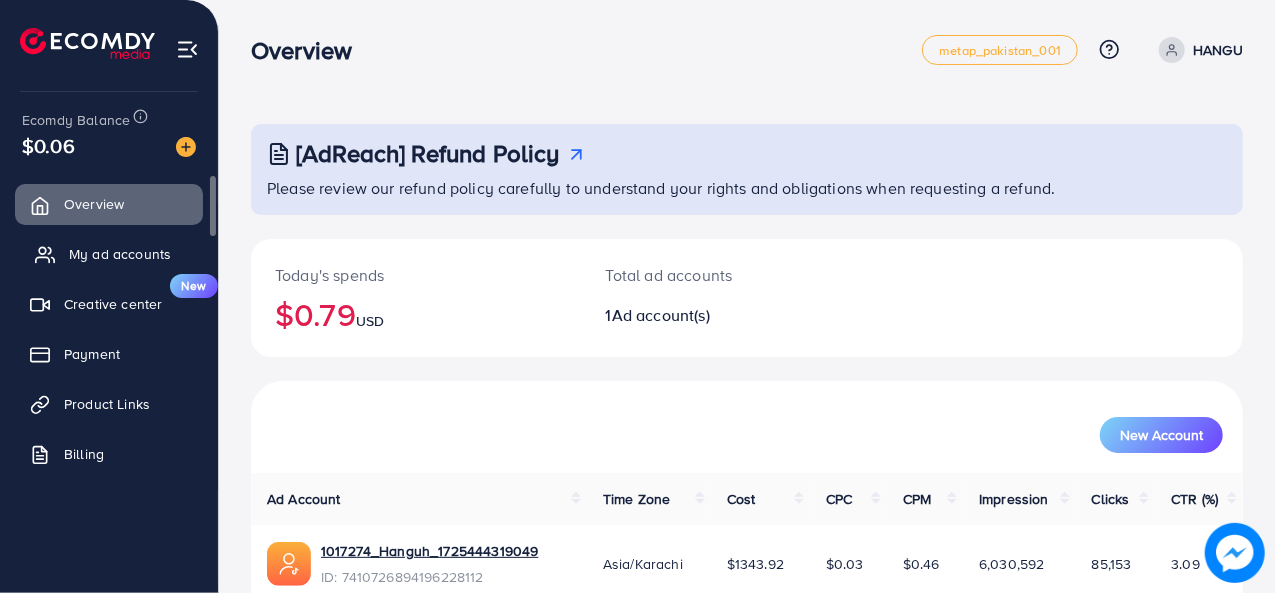 click on "My ad accounts" at bounding box center [109, 254] 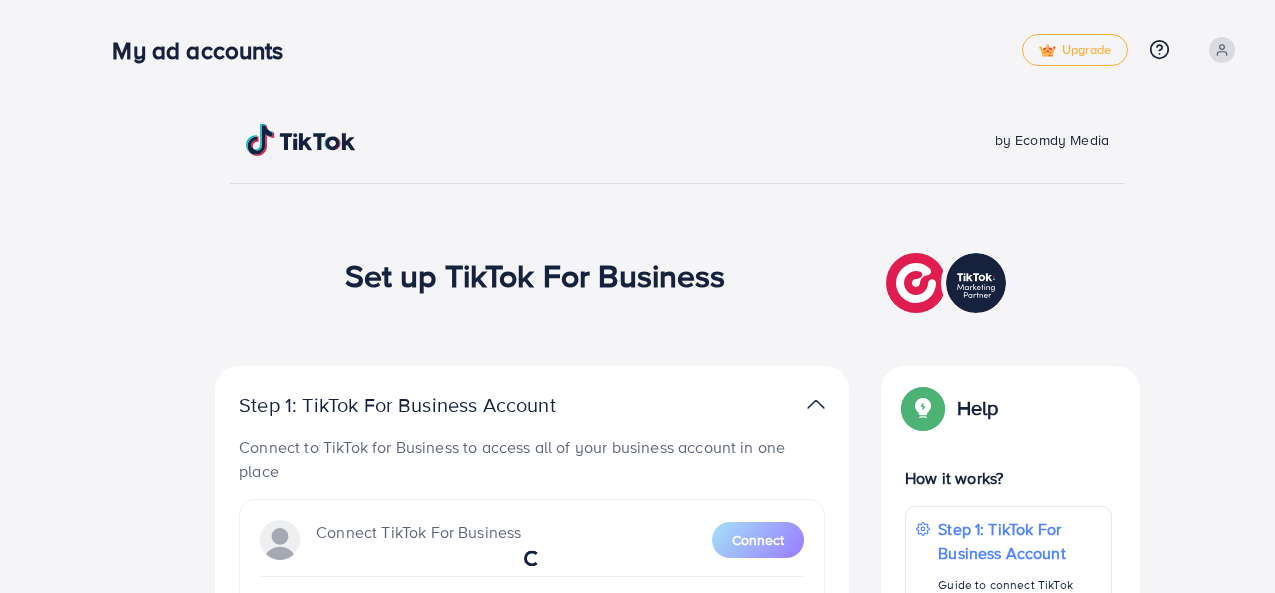 scroll, scrollTop: 0, scrollLeft: 0, axis: both 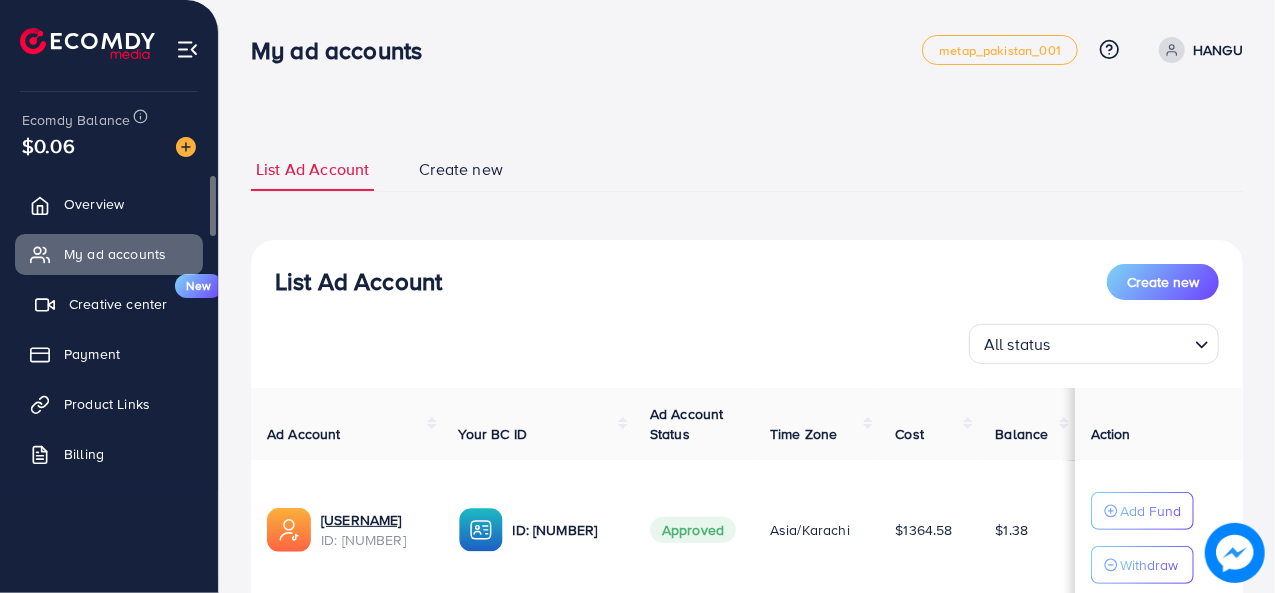 click on "Creative center" at bounding box center (118, 304) 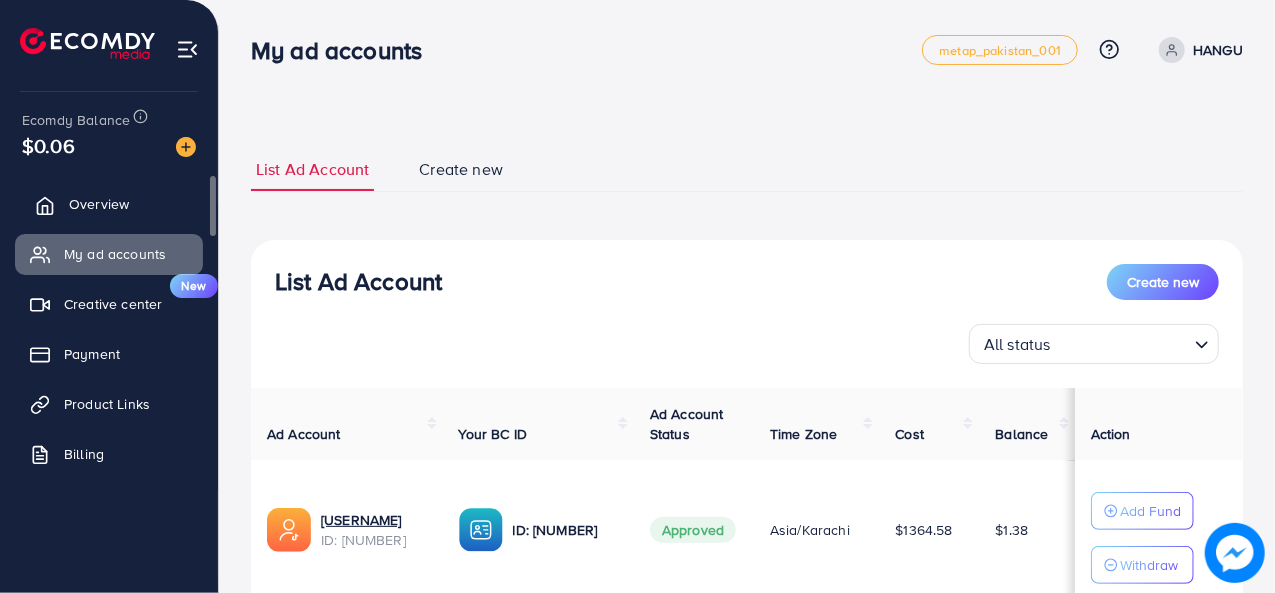 click on "Overview" at bounding box center [99, 204] 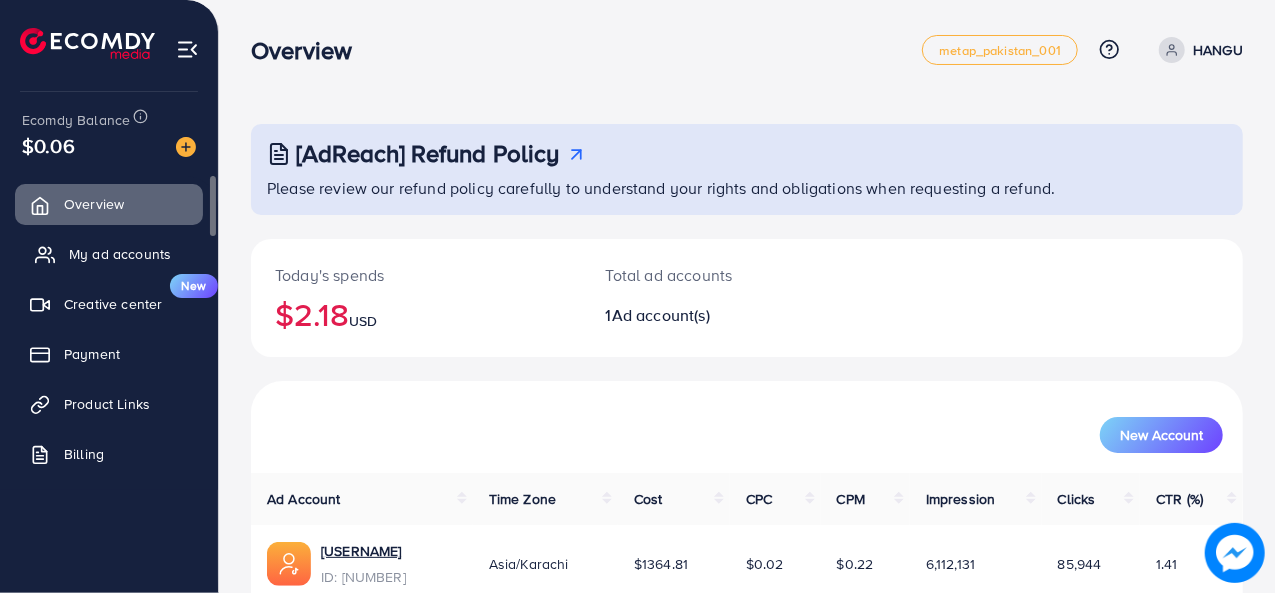 click on "My ad accounts" at bounding box center [120, 254] 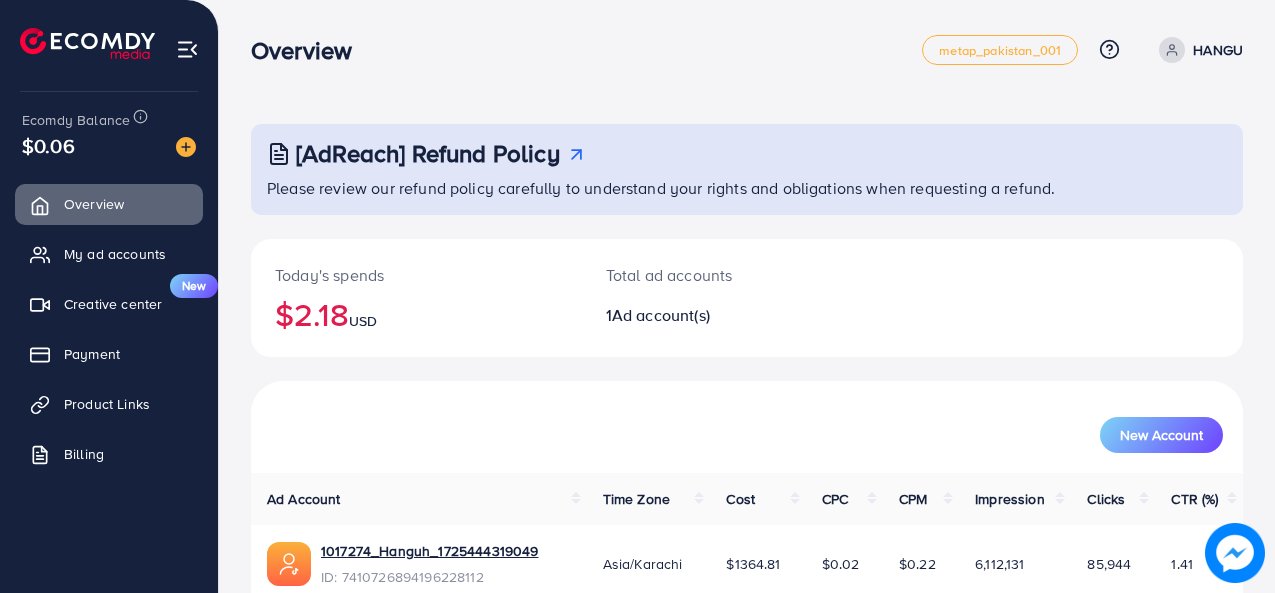 scroll, scrollTop: 0, scrollLeft: 0, axis: both 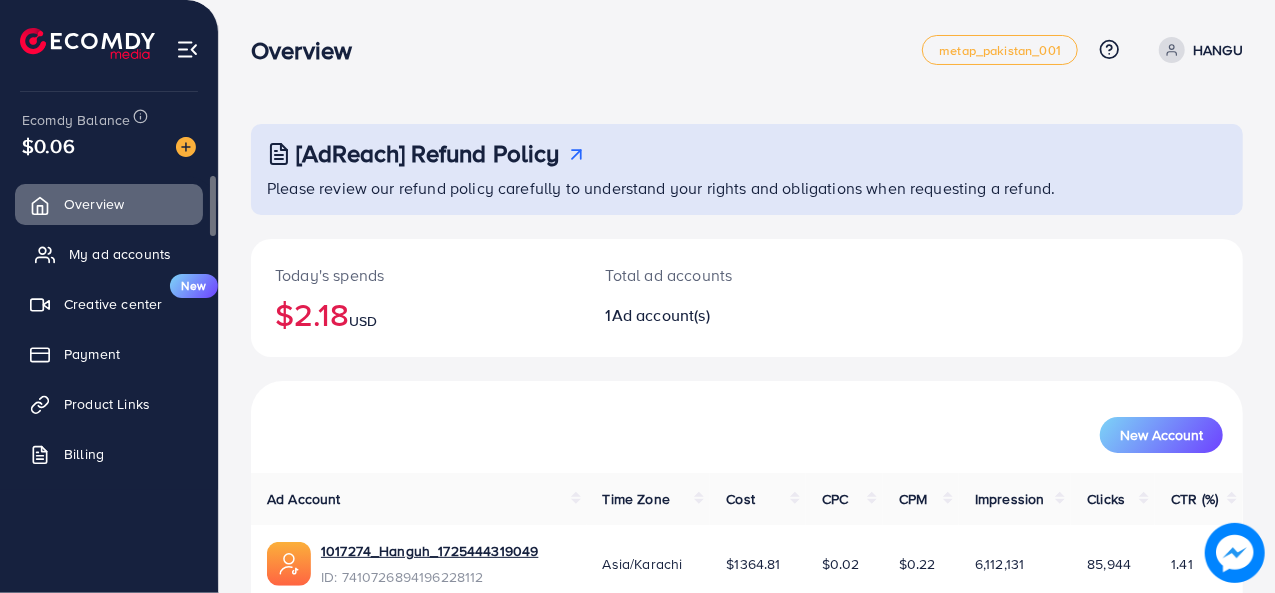 click on "My ad accounts" at bounding box center [109, 254] 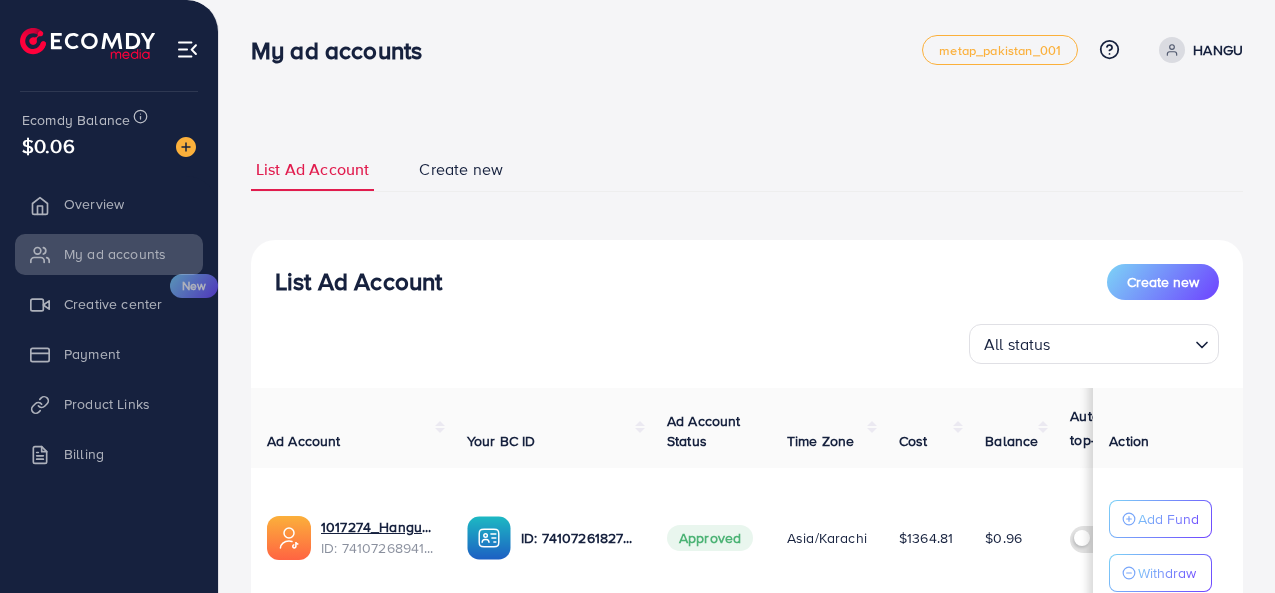 scroll, scrollTop: 0, scrollLeft: 0, axis: both 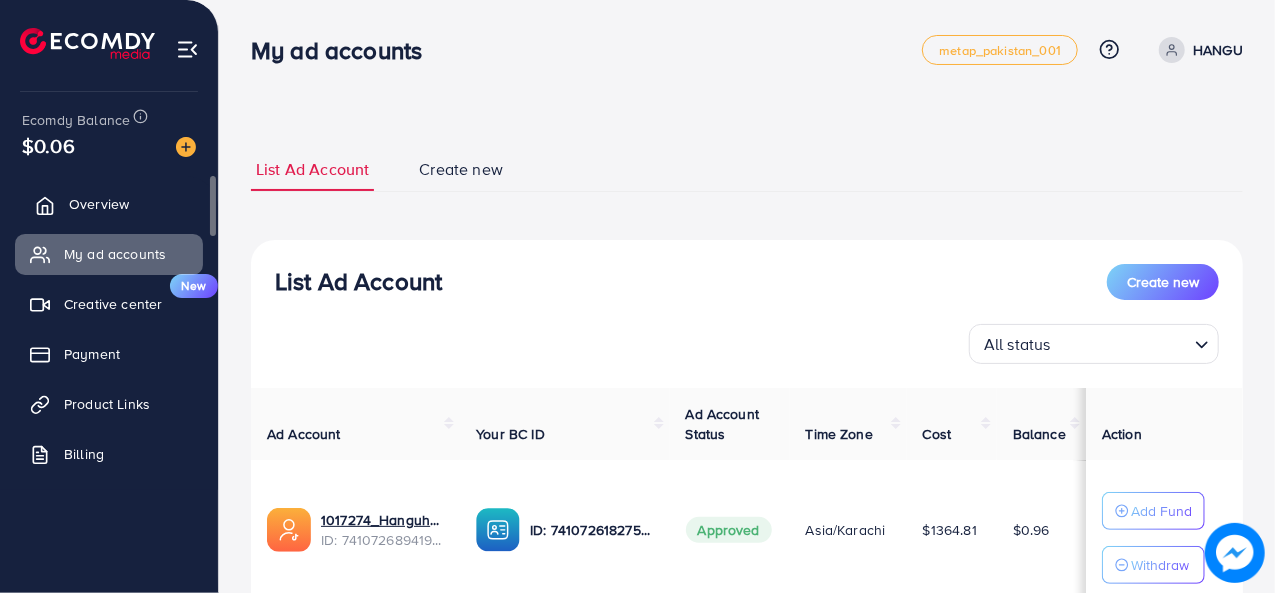 click on "Overview" at bounding box center (109, 204) 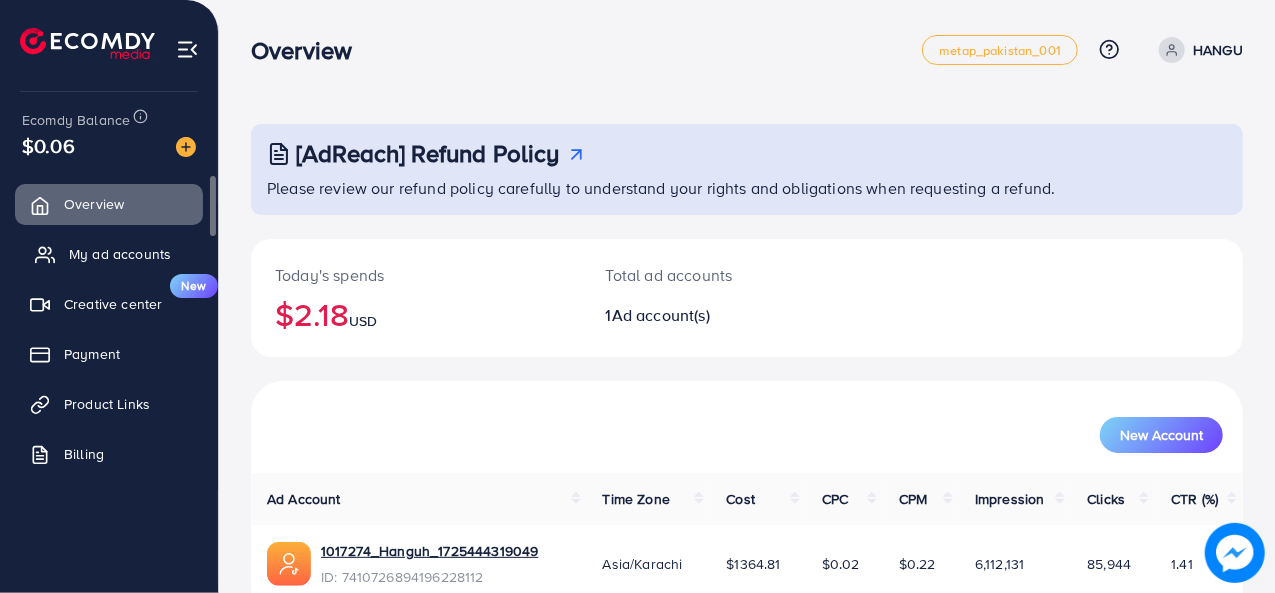 click on "My ad accounts" at bounding box center [109, 254] 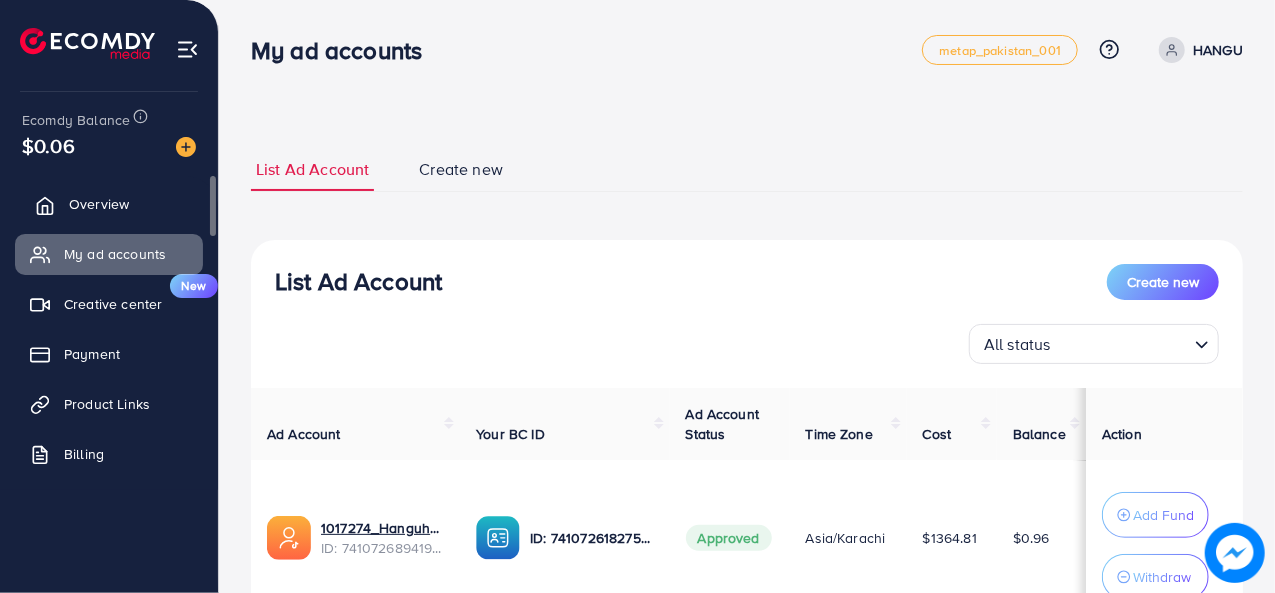 click on "Overview" at bounding box center [109, 204] 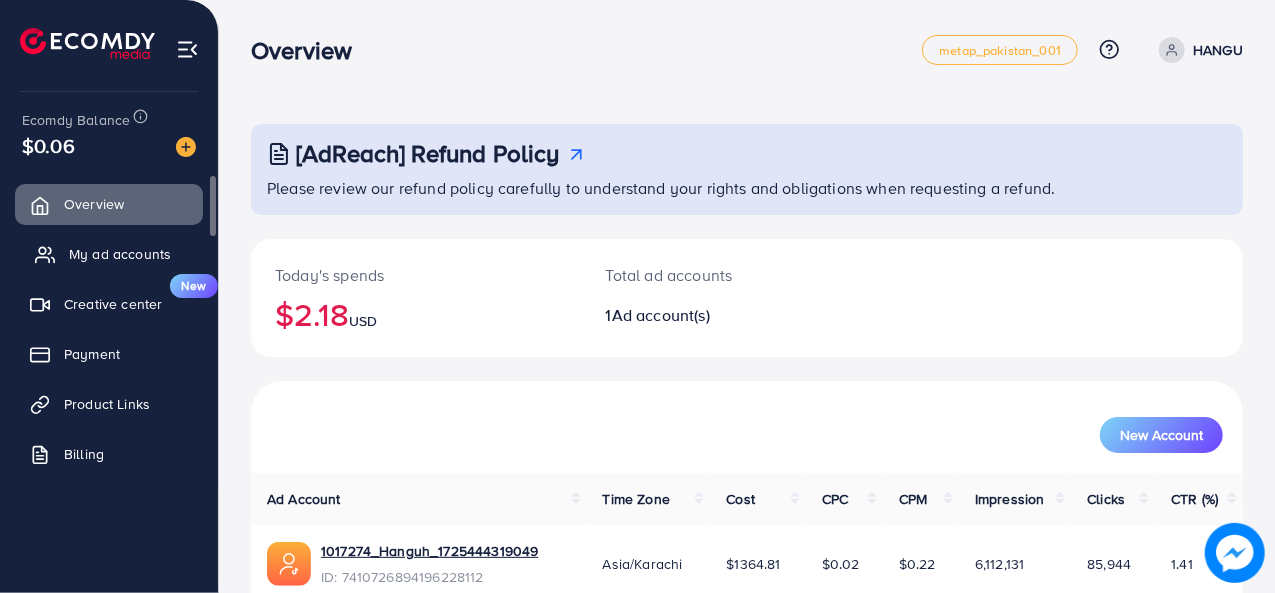 click on "My ad accounts" at bounding box center (120, 254) 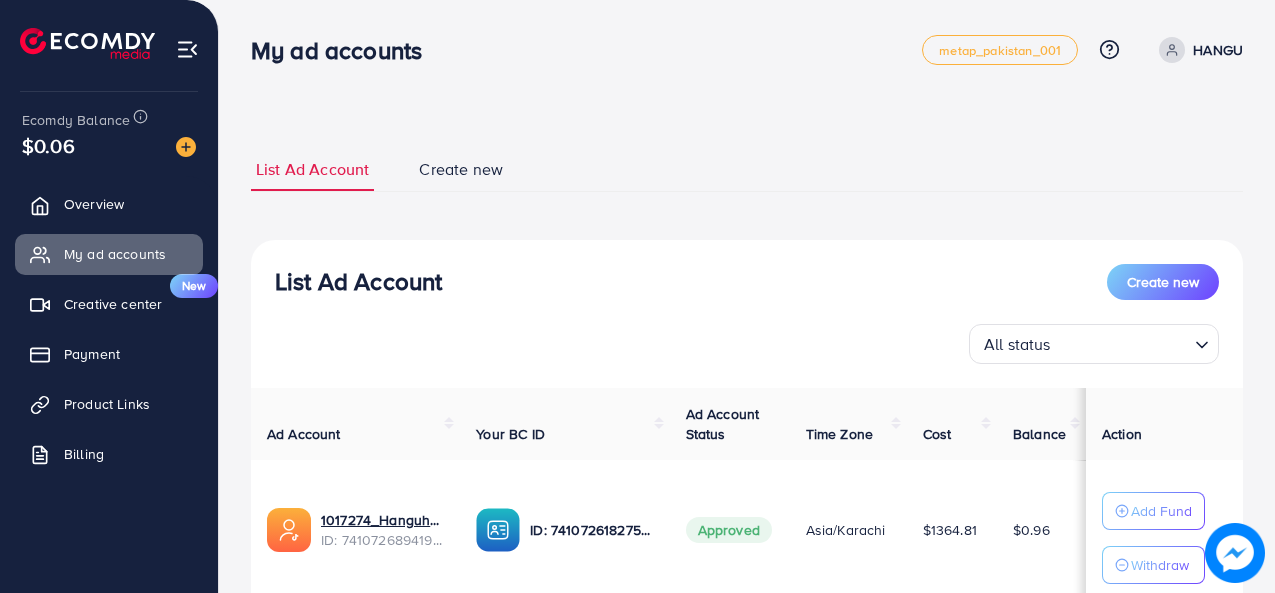 scroll, scrollTop: 0, scrollLeft: 0, axis: both 